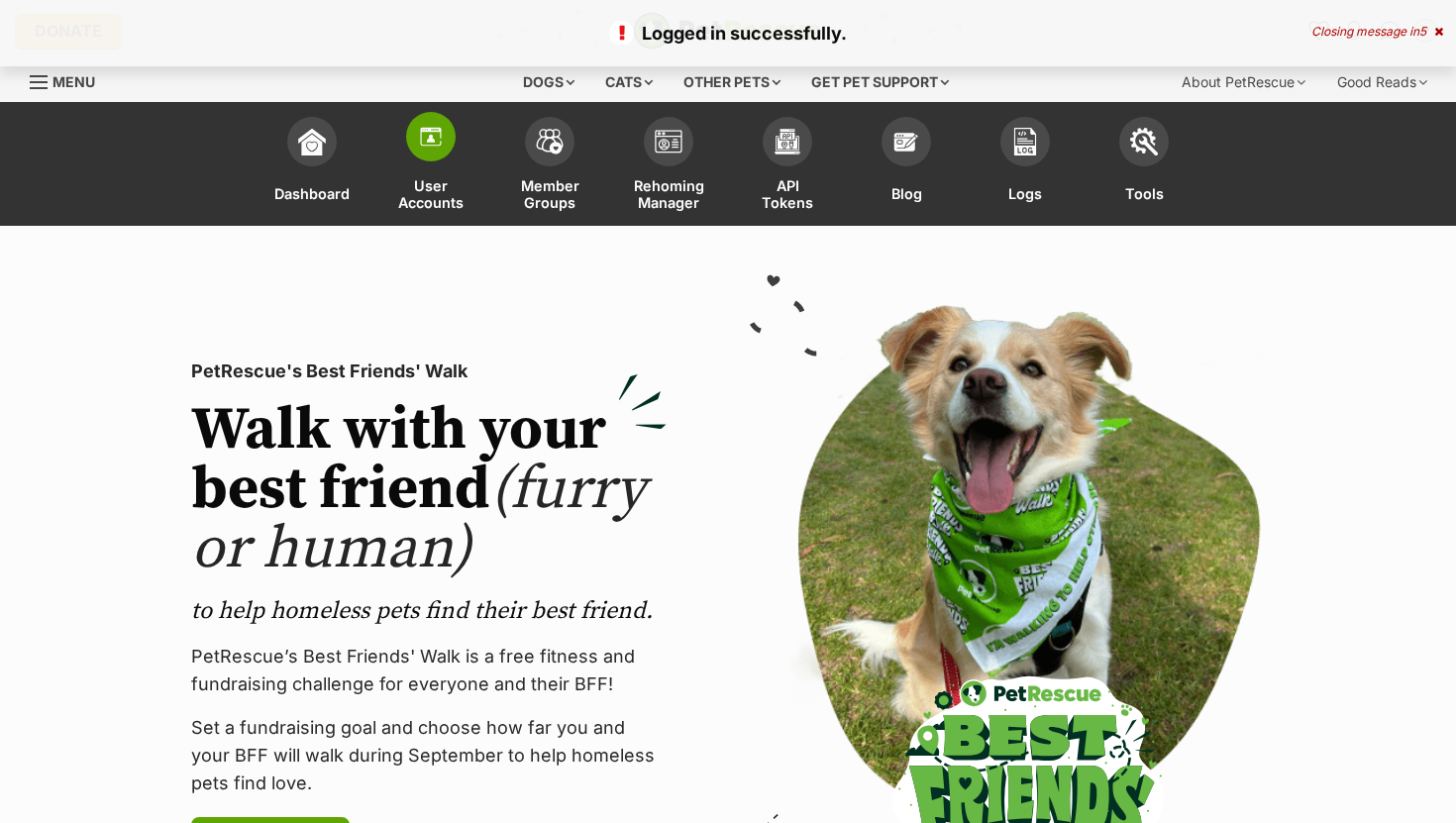 scroll, scrollTop: 0, scrollLeft: 0, axis: both 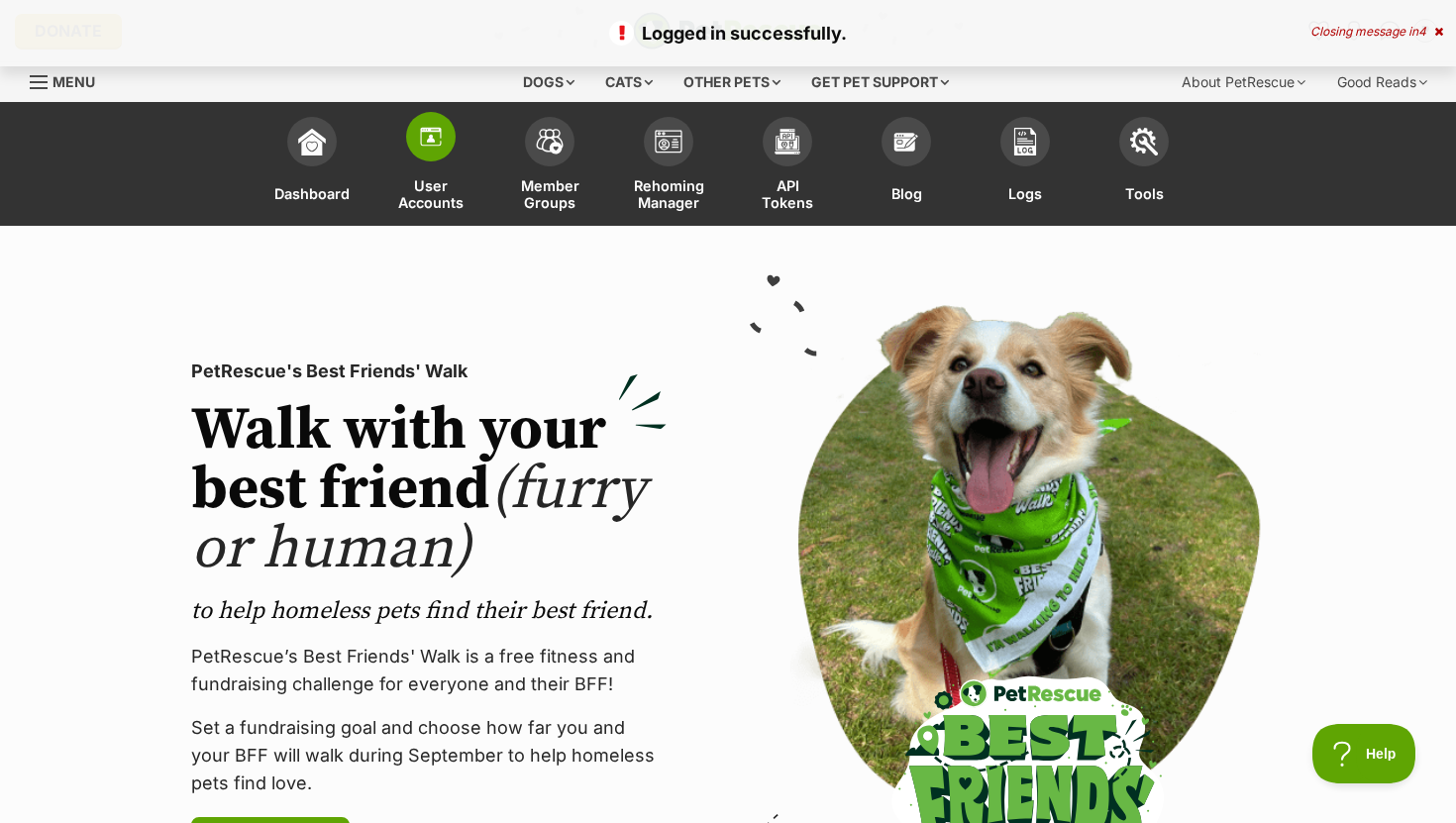 click at bounding box center (431, 137) 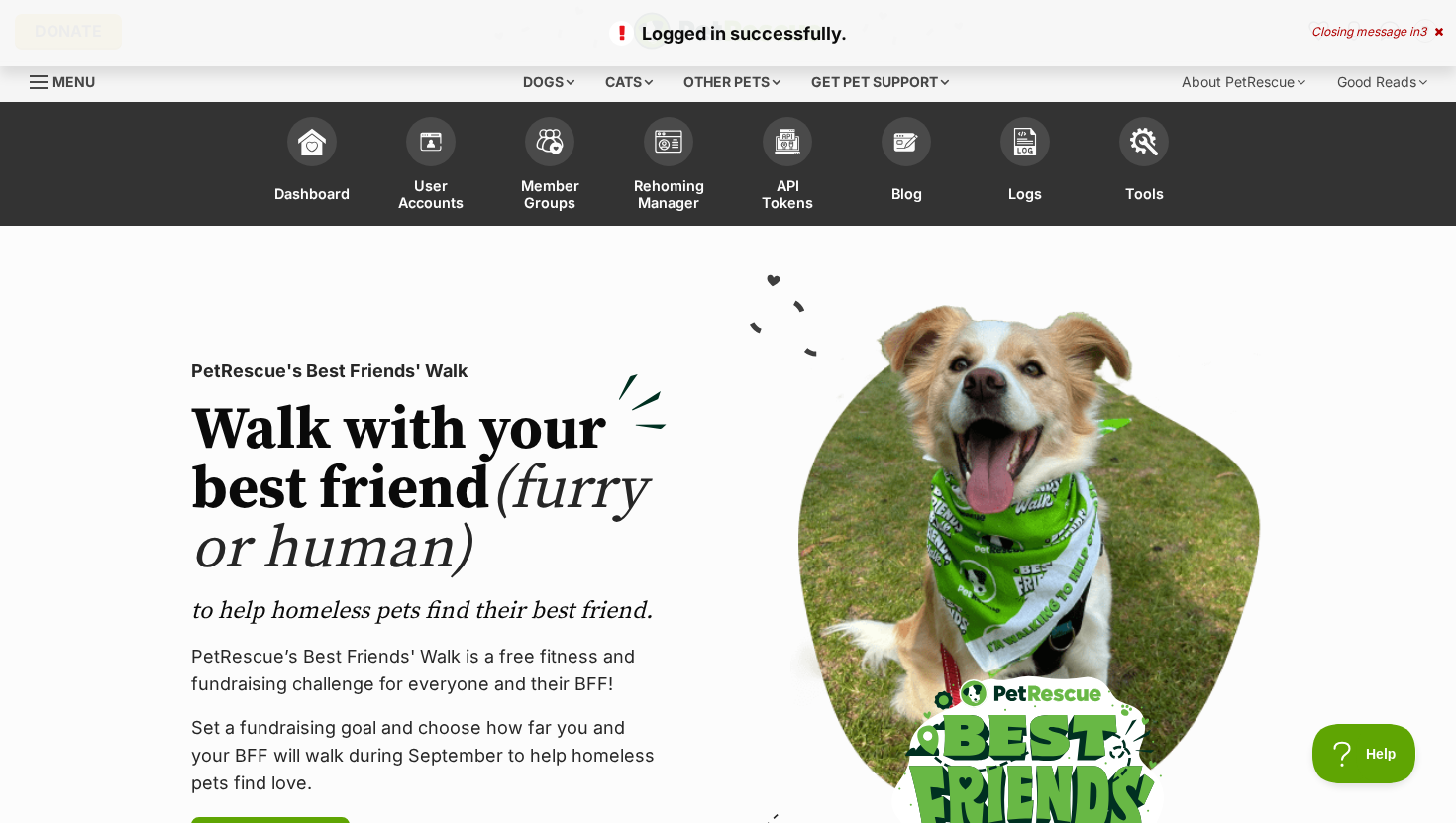 scroll, scrollTop: 0, scrollLeft: 0, axis: both 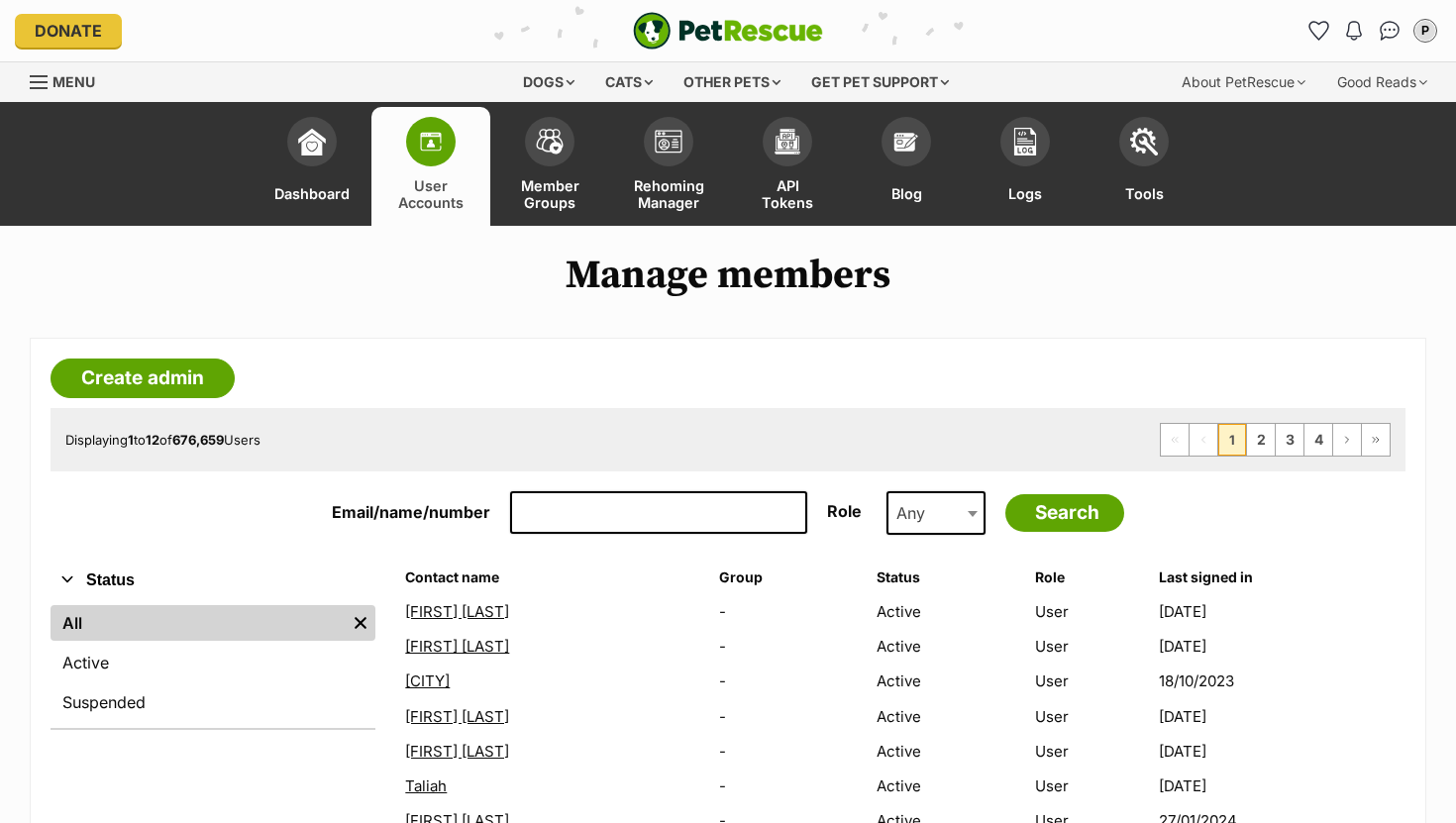 click on "Email/name/number" at bounding box center [659, 513] 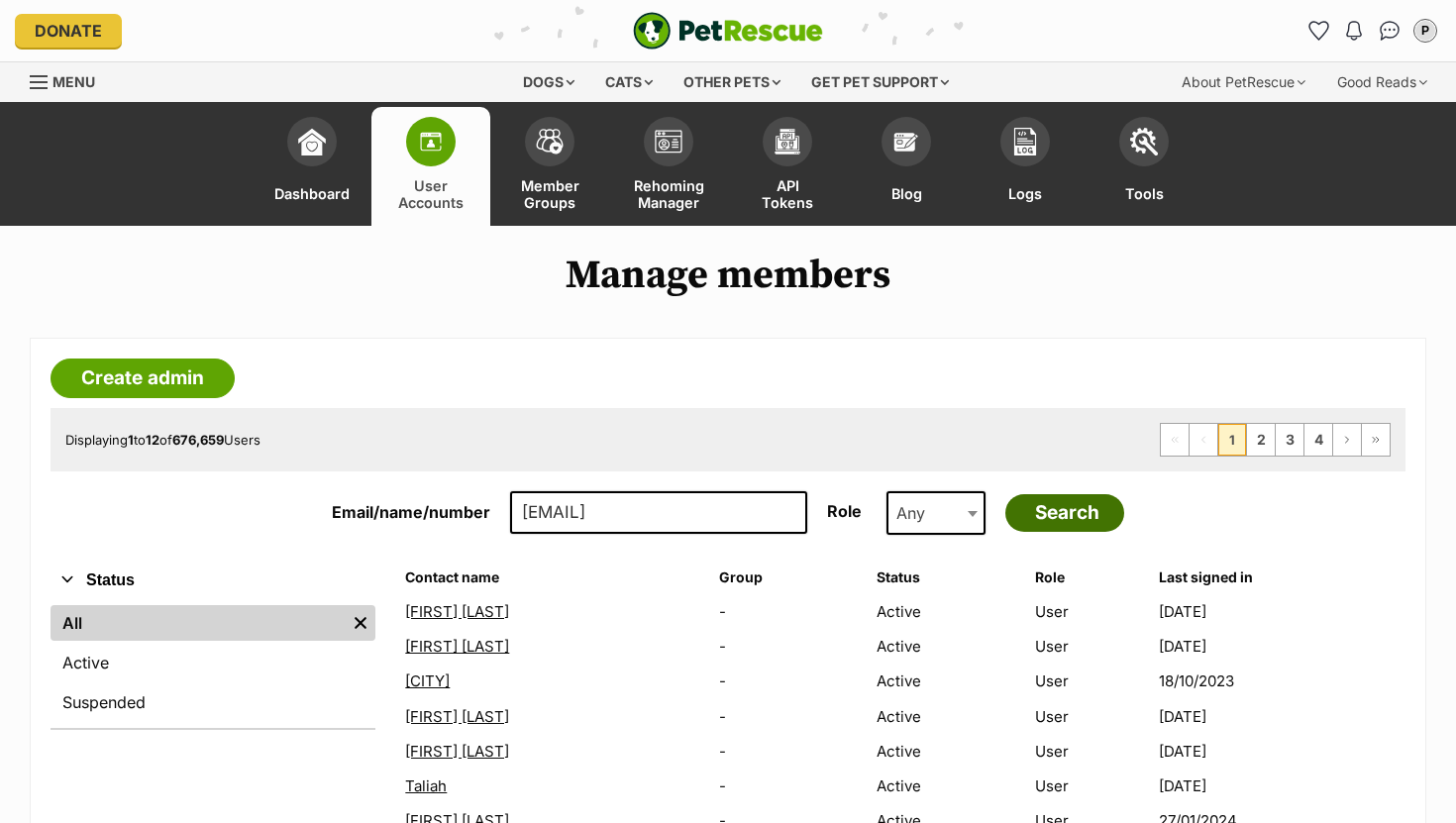 type on "[EMAIL]" 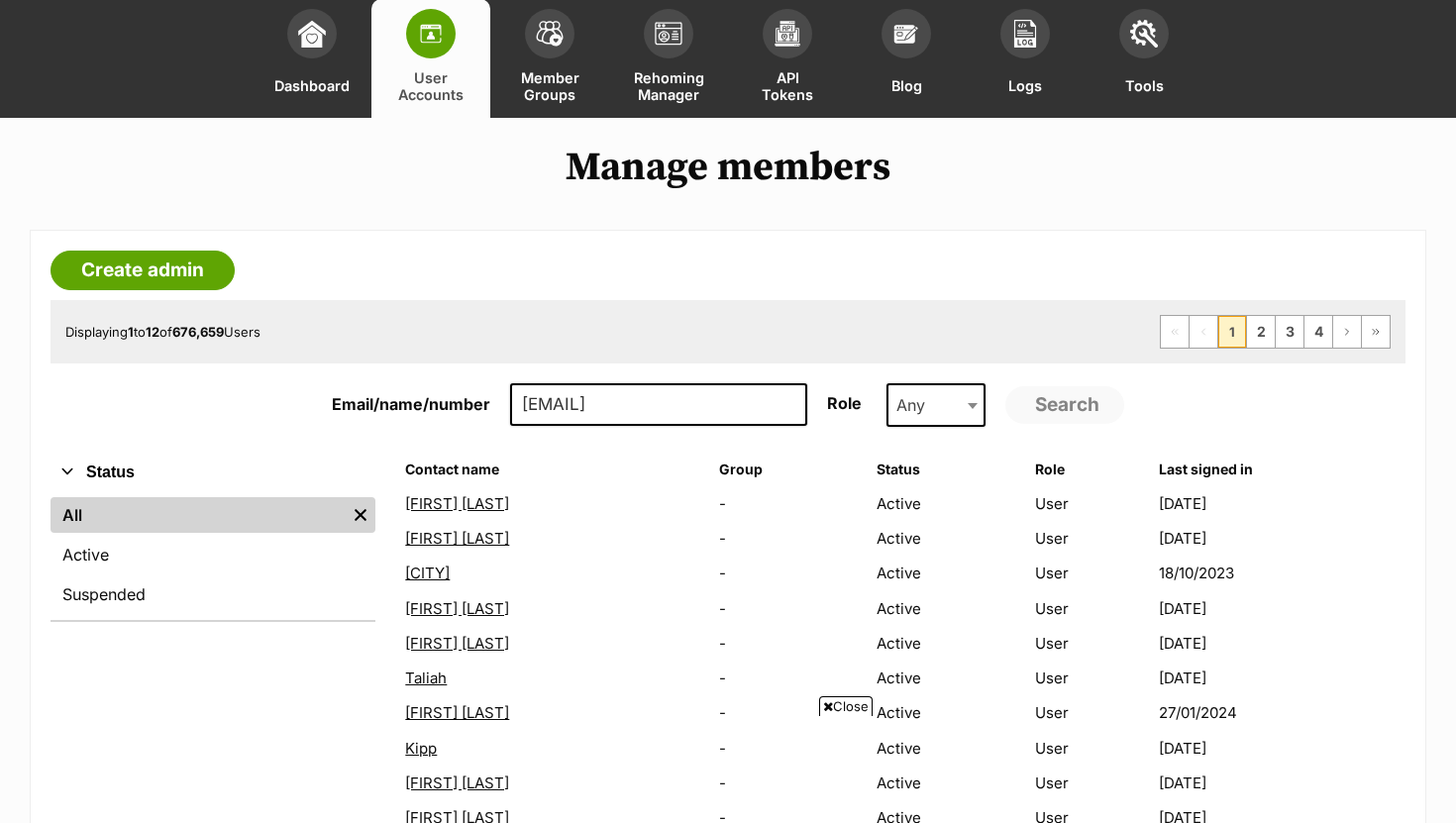 scroll, scrollTop: 117, scrollLeft: 0, axis: vertical 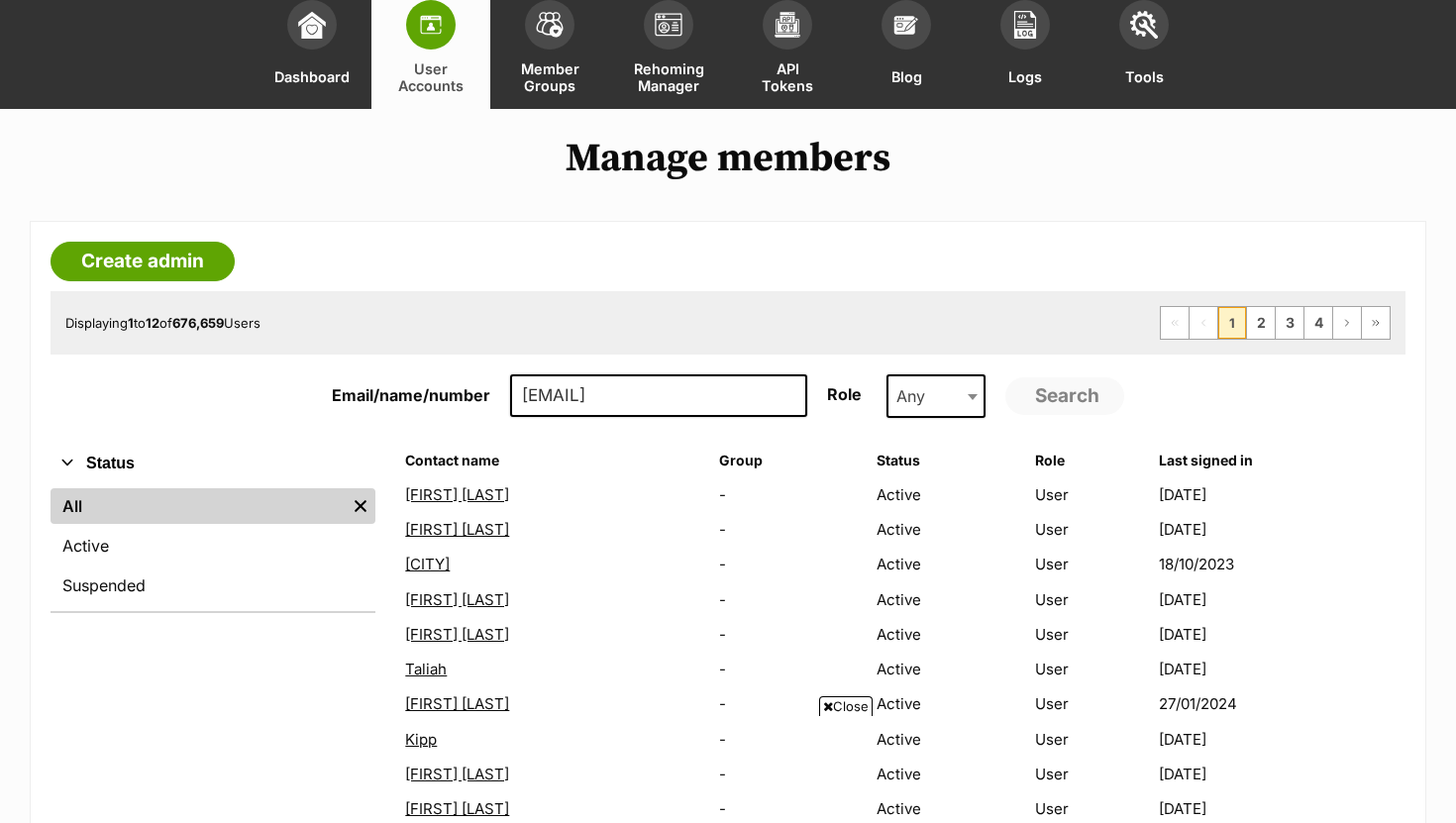 click on "mjttherio@hotmail.com" at bounding box center (659, 396) 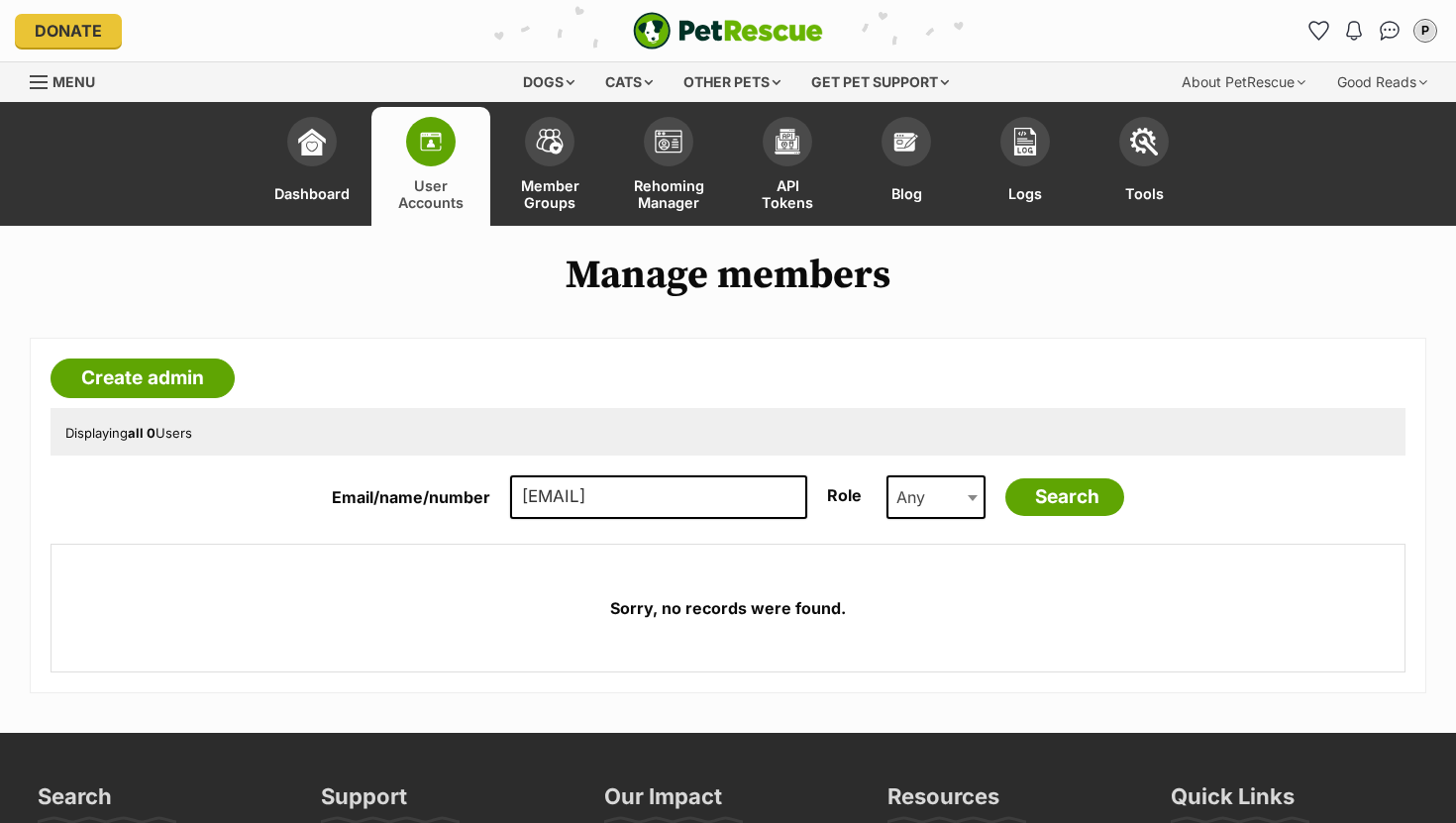 scroll, scrollTop: 0, scrollLeft: 0, axis: both 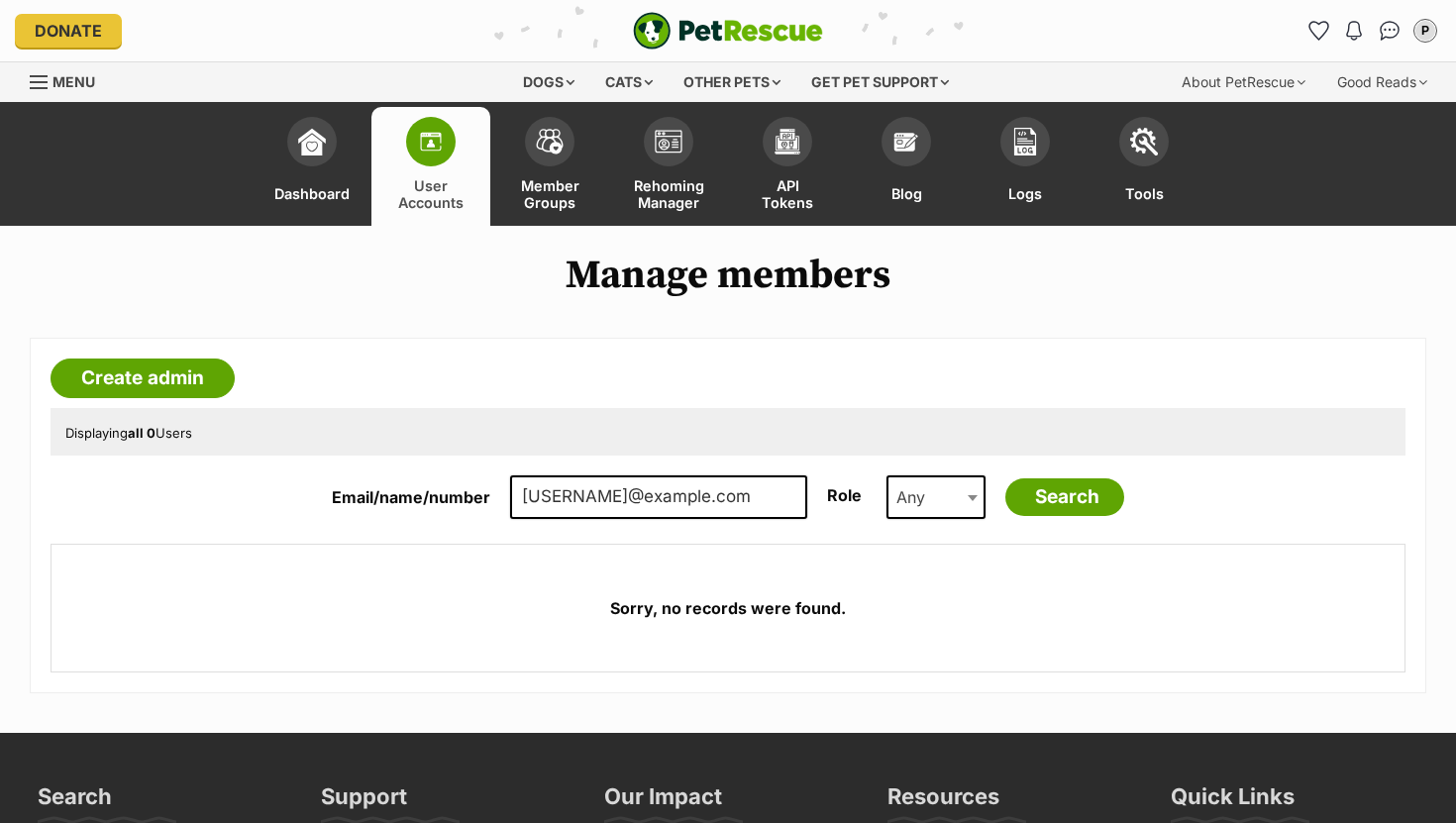 click on "[EMAIL]" at bounding box center (659, 497) 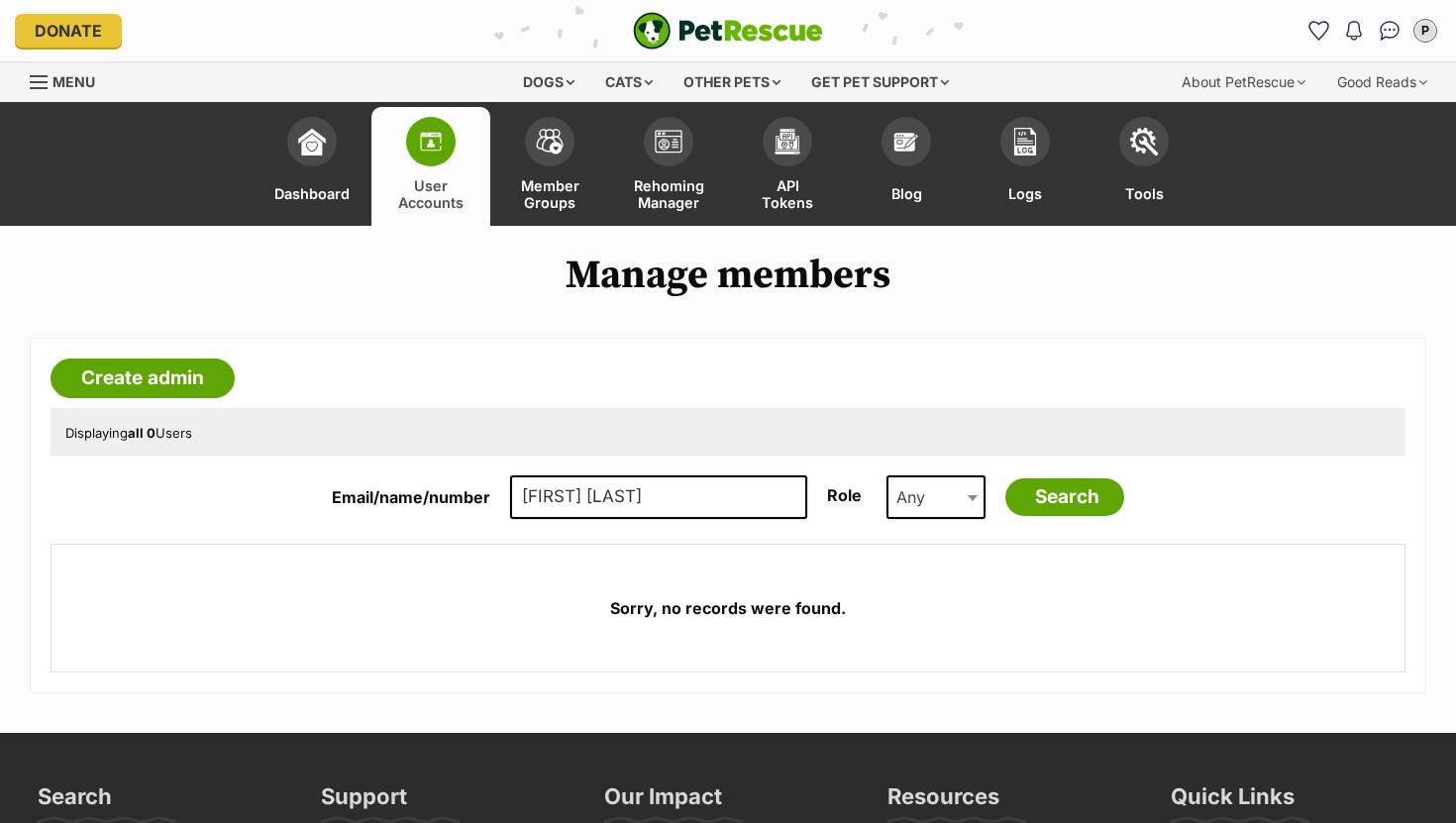 scroll, scrollTop: 0, scrollLeft: 0, axis: both 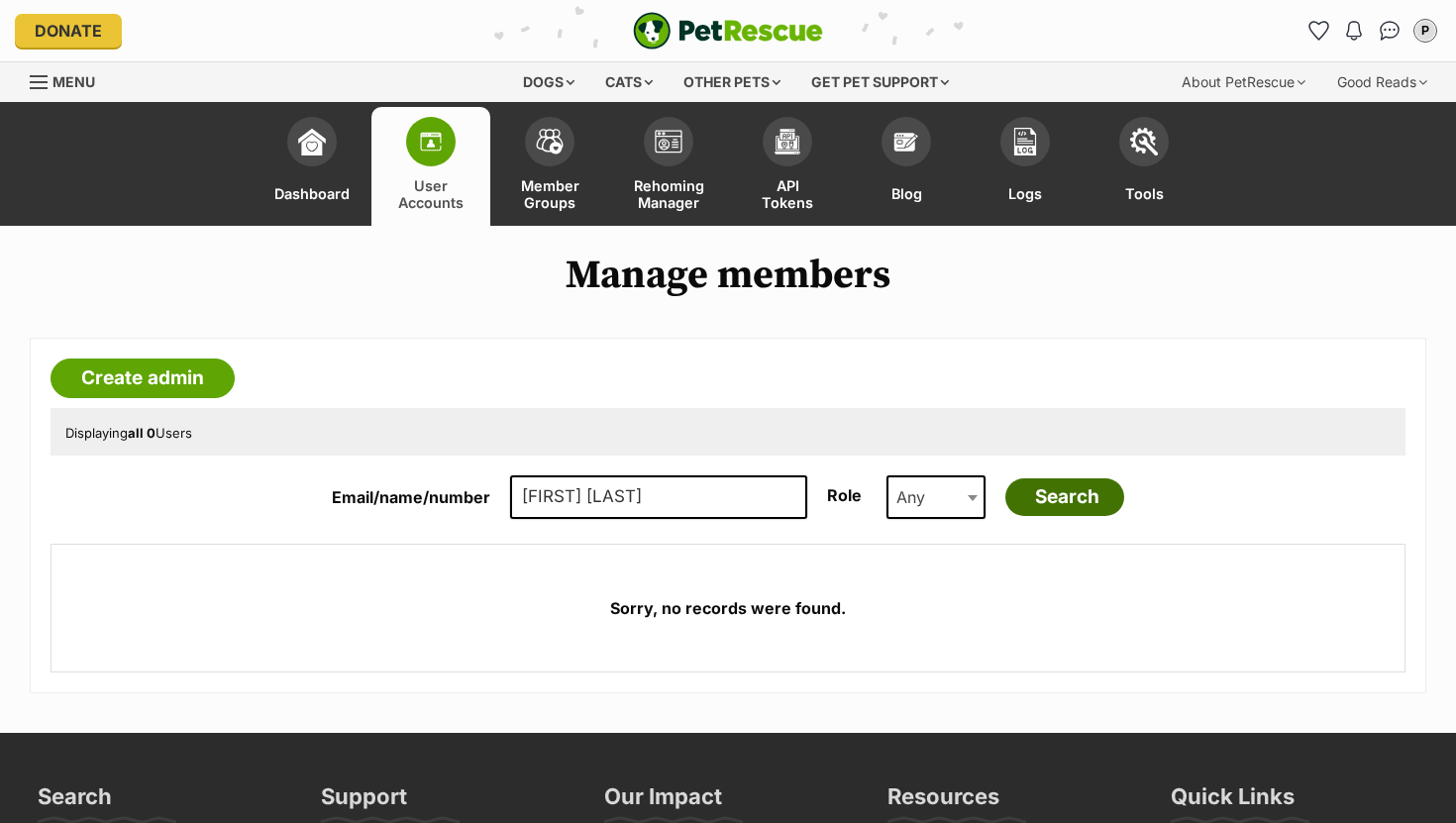 type on "Jackie Basque" 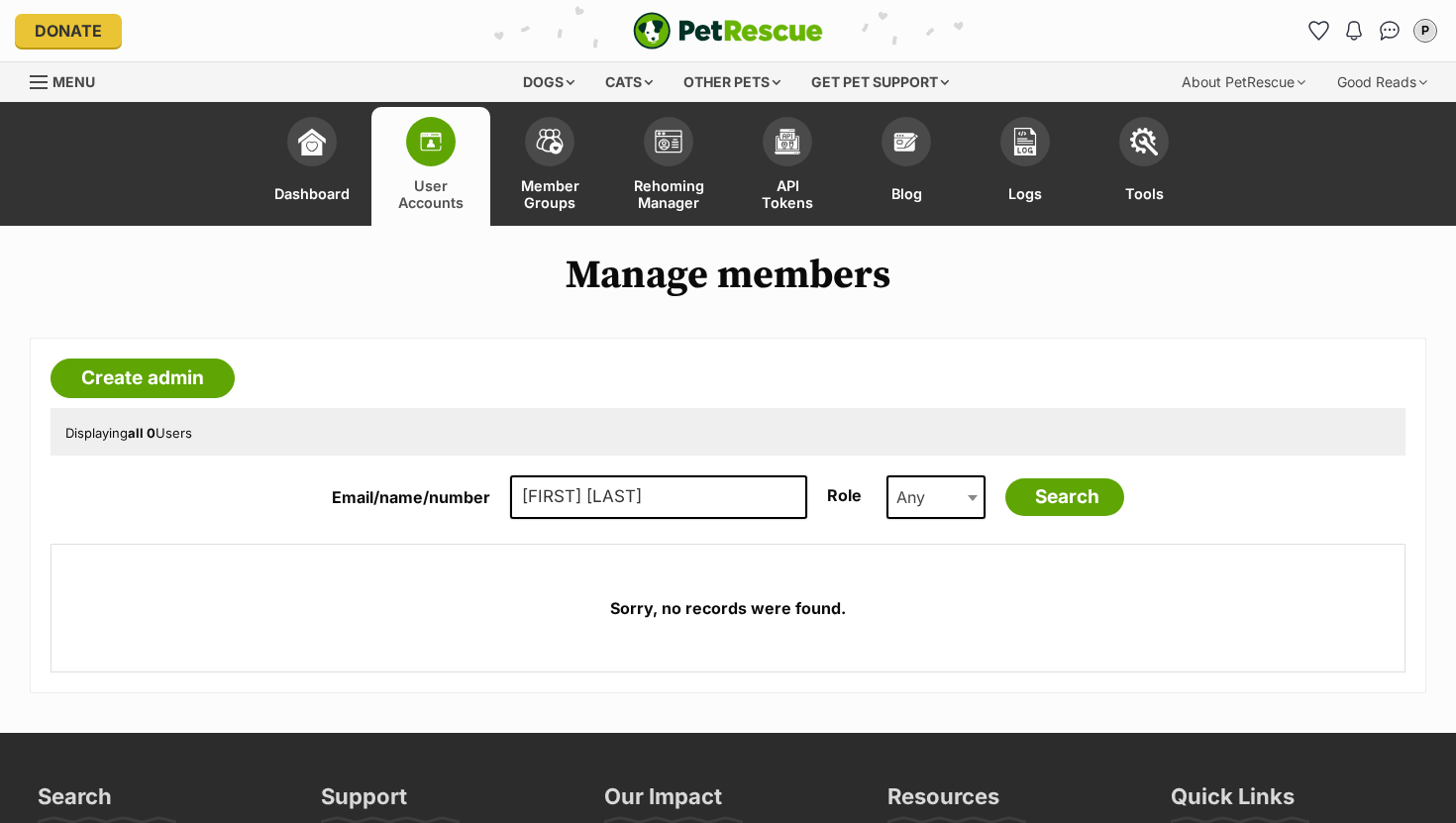 scroll, scrollTop: 0, scrollLeft: 0, axis: both 